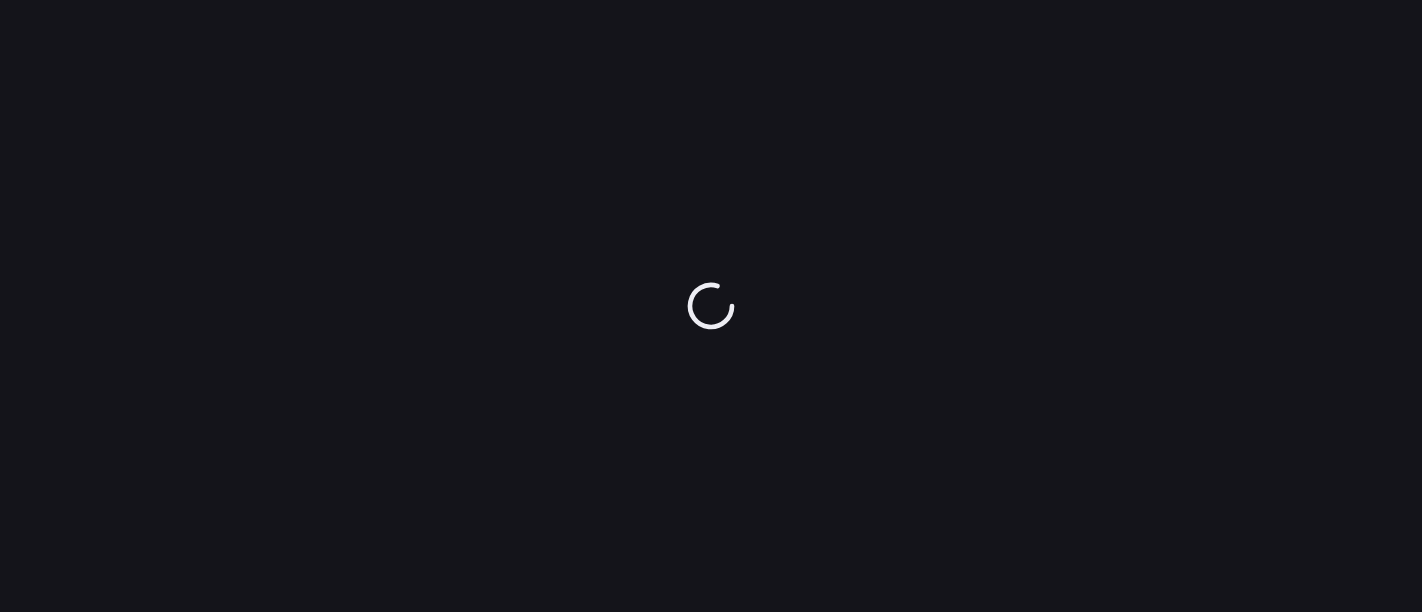 scroll, scrollTop: 0, scrollLeft: 0, axis: both 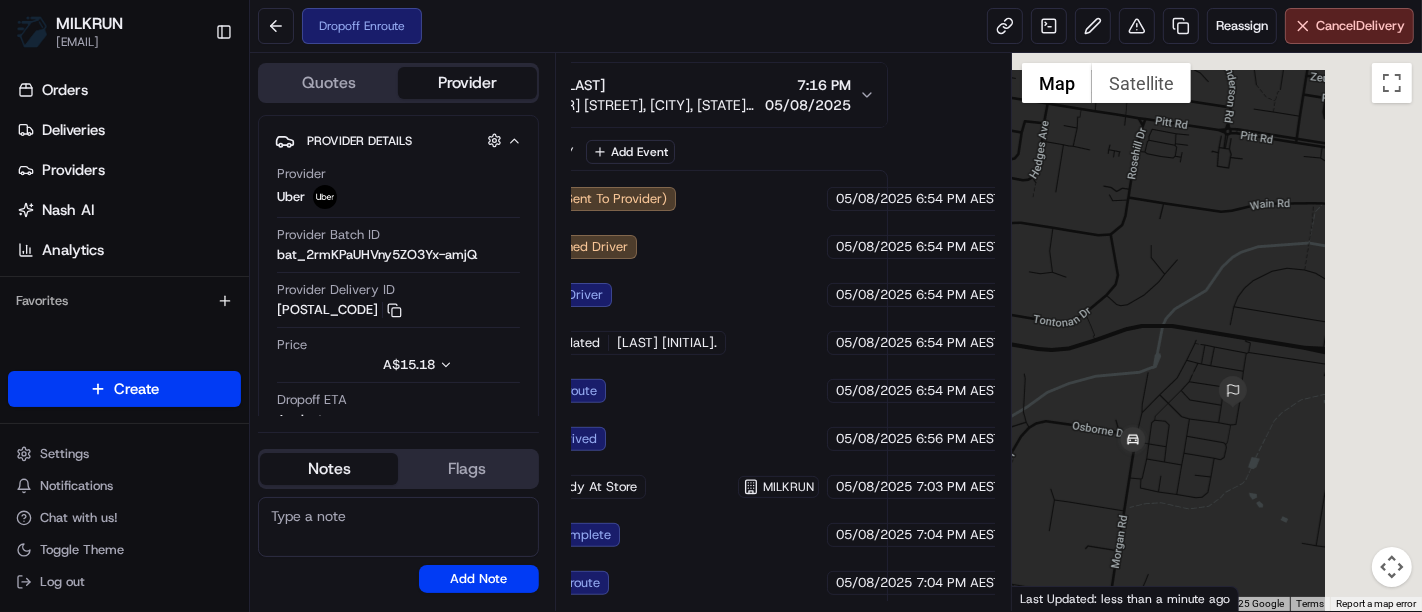 drag, startPoint x: 1240, startPoint y: 437, endPoint x: 1162, endPoint y: 441, distance: 78.10249 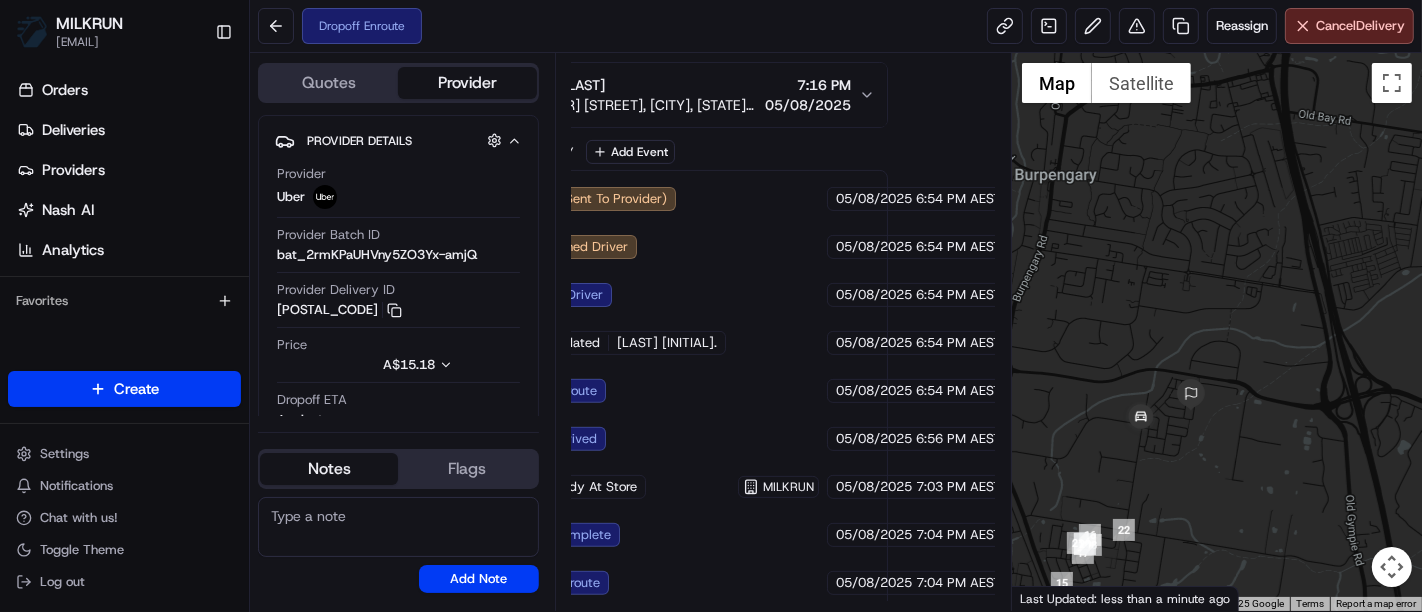 drag, startPoint x: 1151, startPoint y: 510, endPoint x: 1168, endPoint y: 432, distance: 79.83107 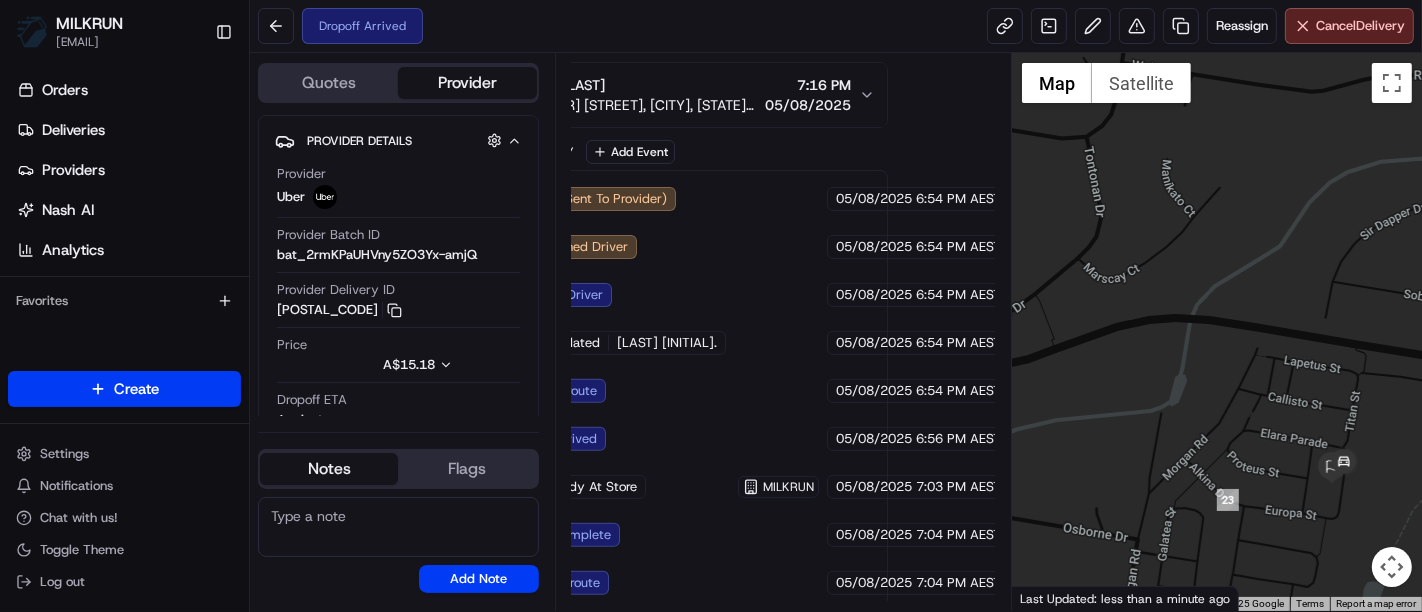 scroll, scrollTop: 542, scrollLeft: 107, axis: both 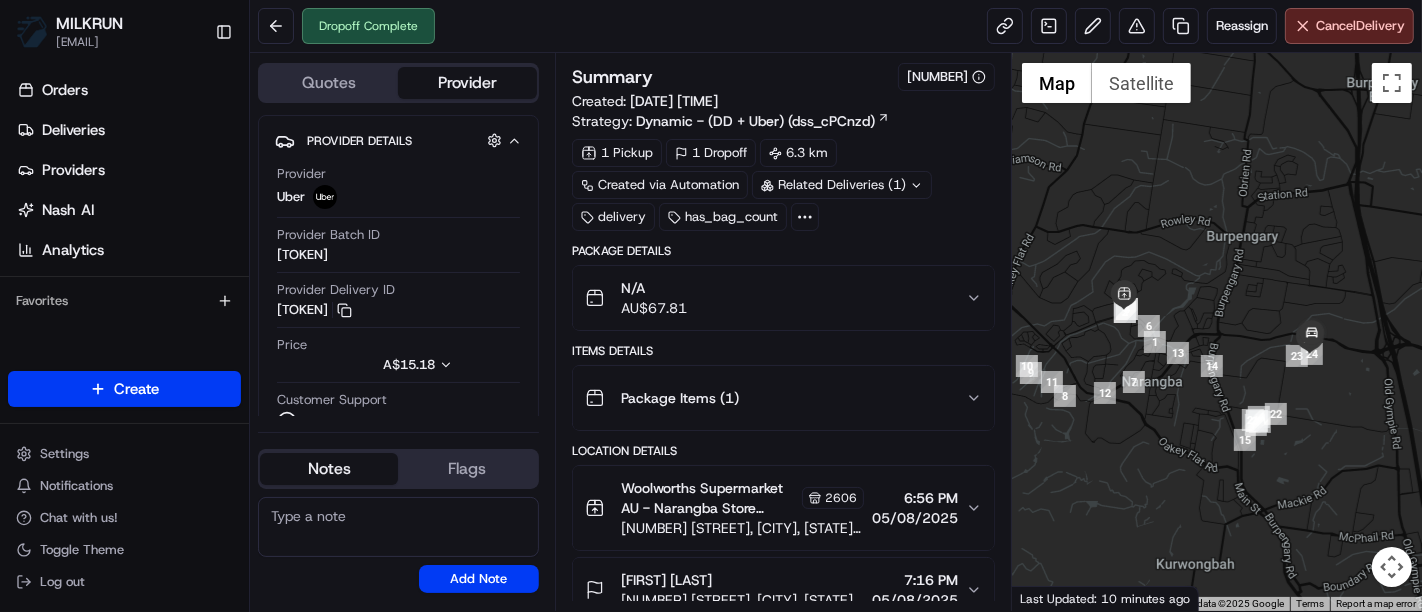click on "Items Details Package Items ( 1 )" at bounding box center [783, 387] 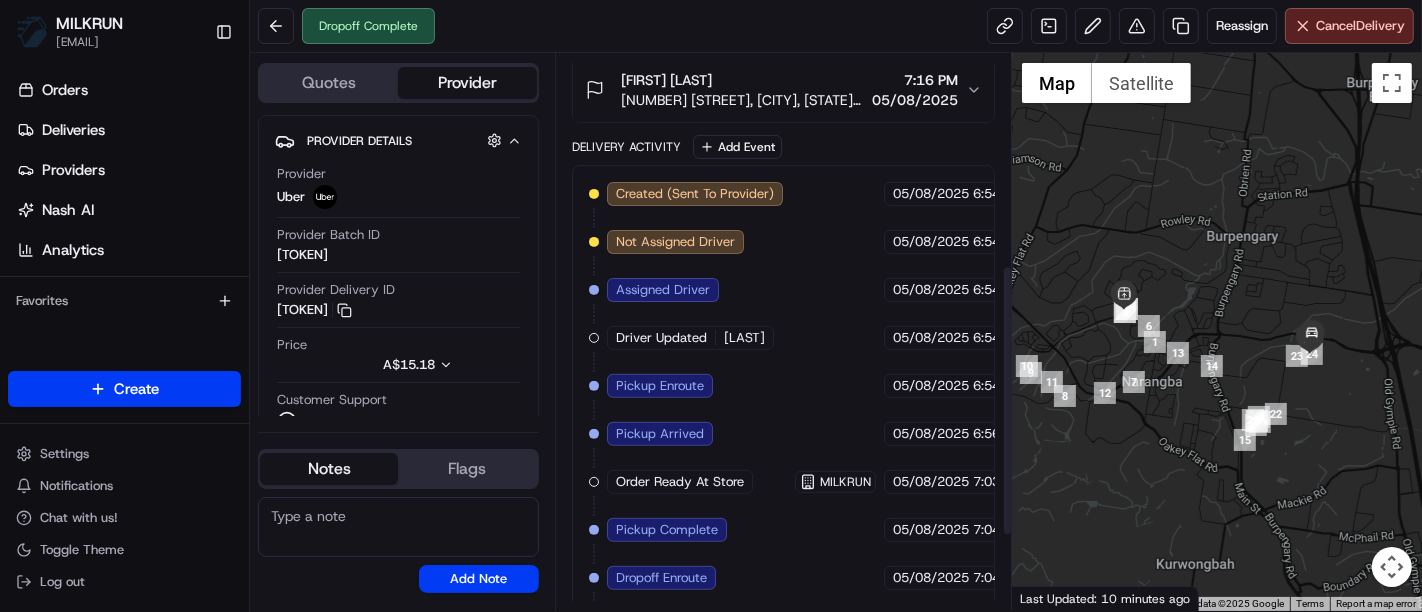 scroll, scrollTop: 590, scrollLeft: 0, axis: vertical 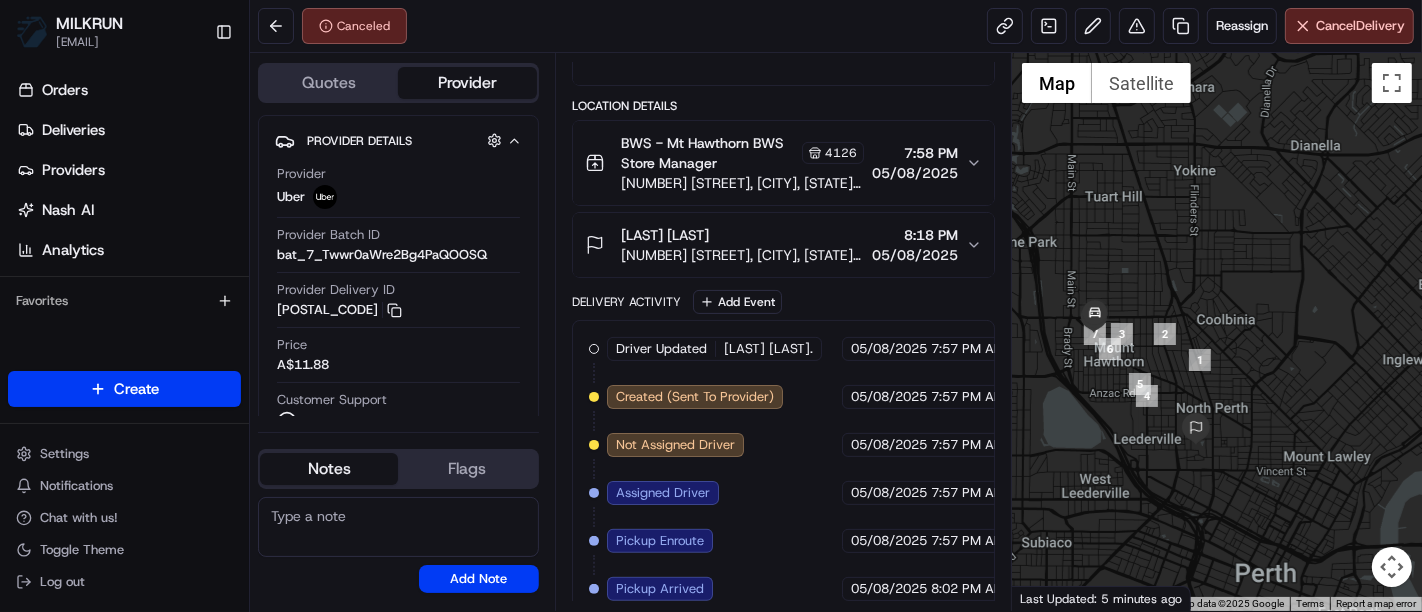 click on "BWS - Mt Hawthorn BWS Store Manager" at bounding box center [709, 153] 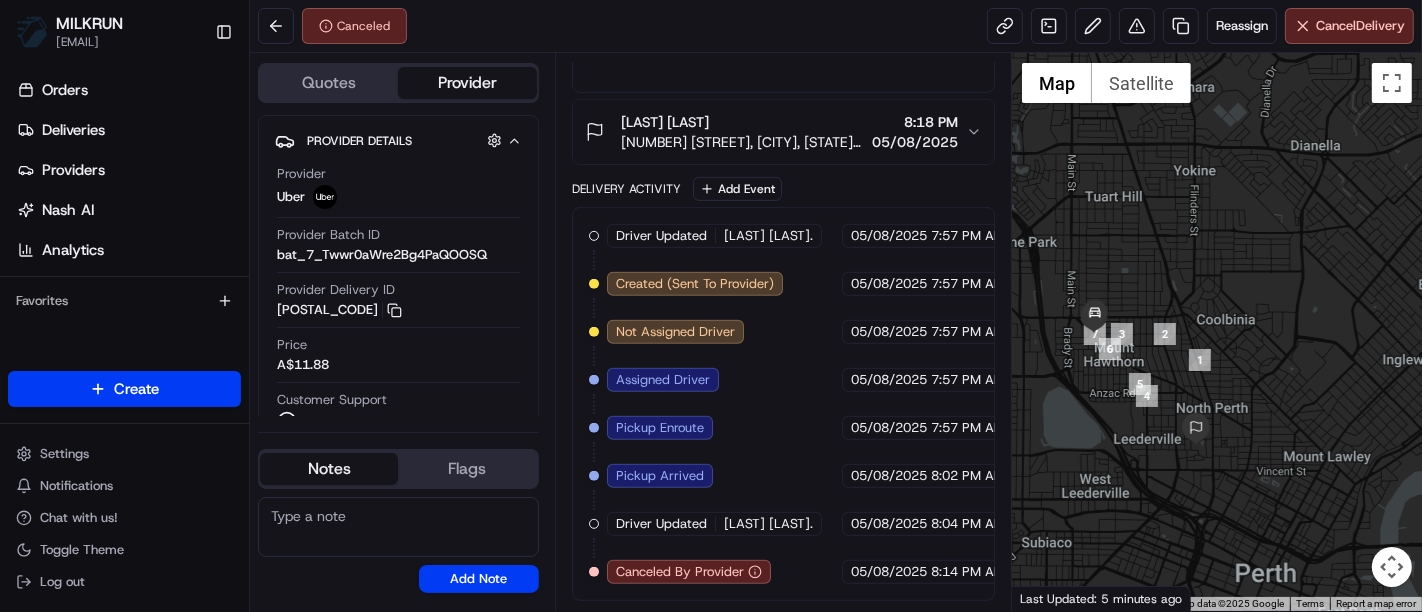 scroll, scrollTop: 810, scrollLeft: 0, axis: vertical 